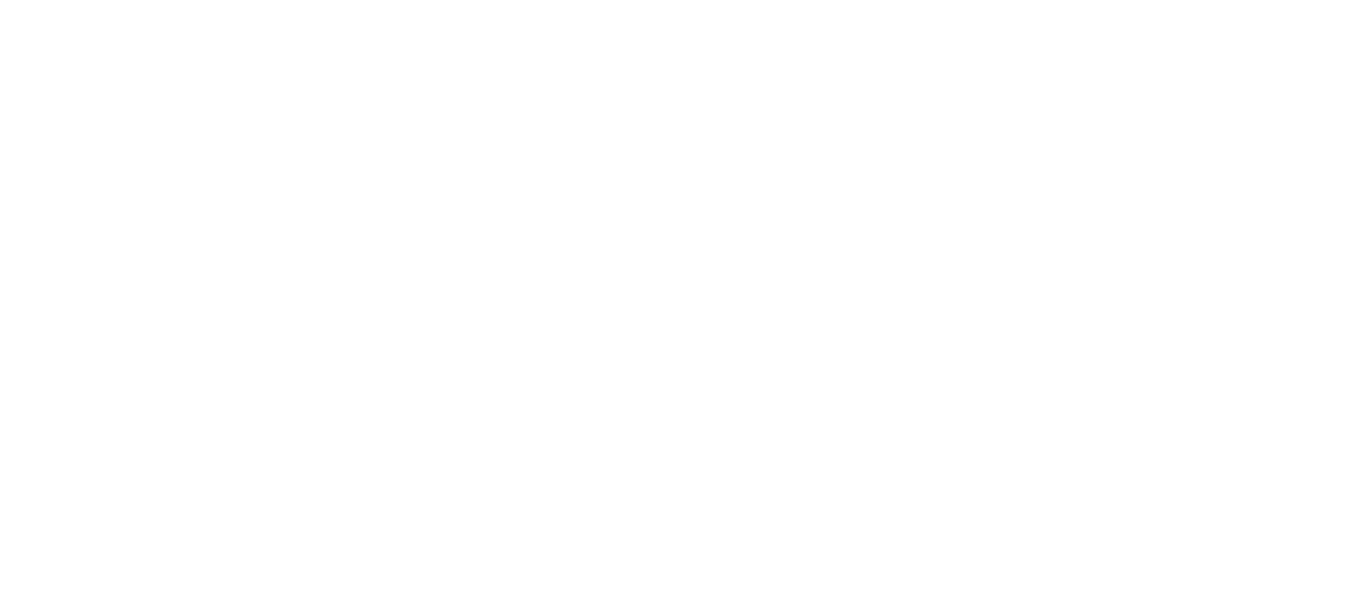 scroll, scrollTop: 0, scrollLeft: 0, axis: both 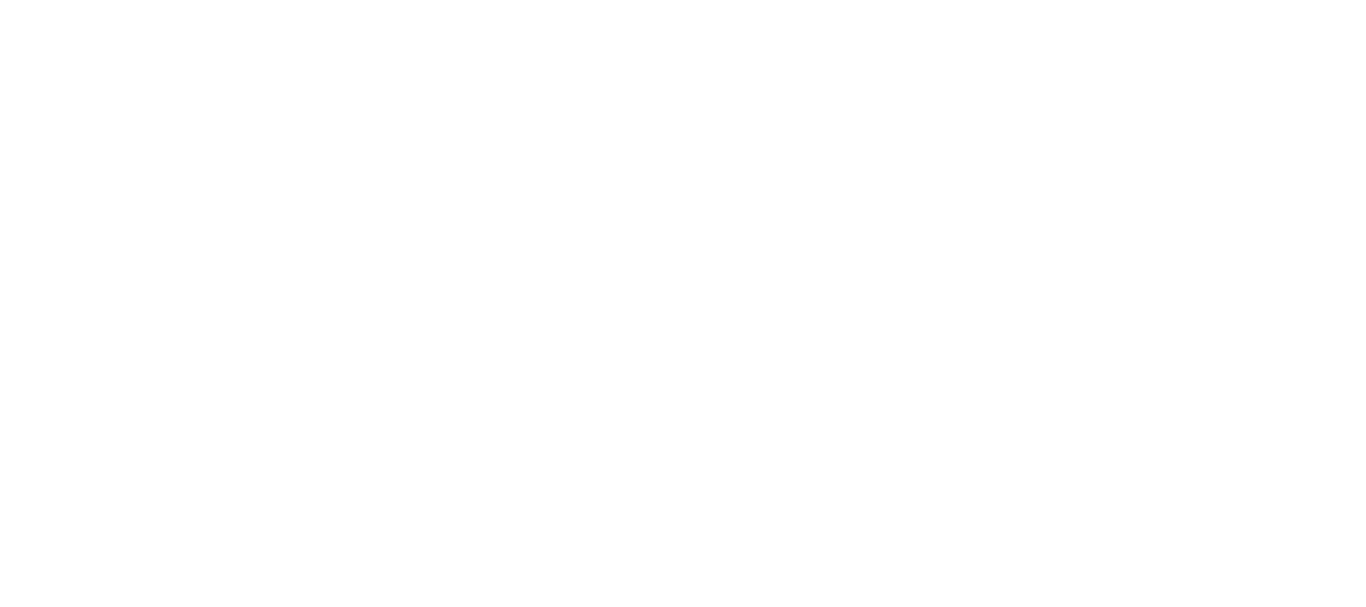 click at bounding box center (683, 0) 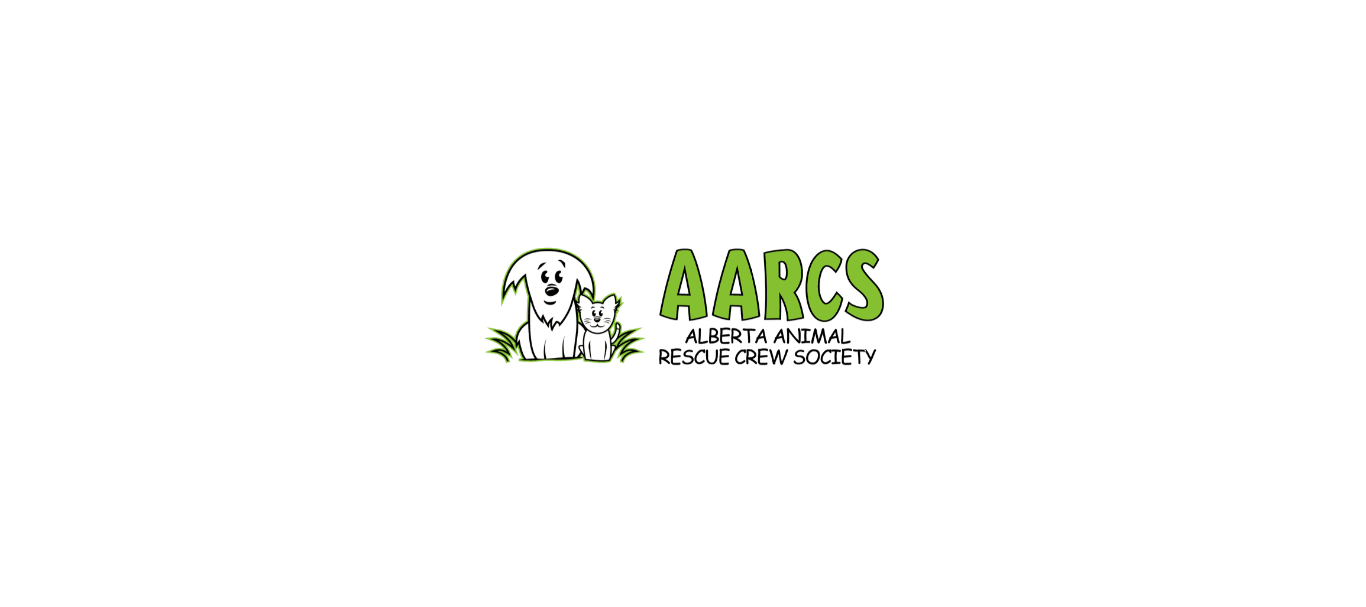 click 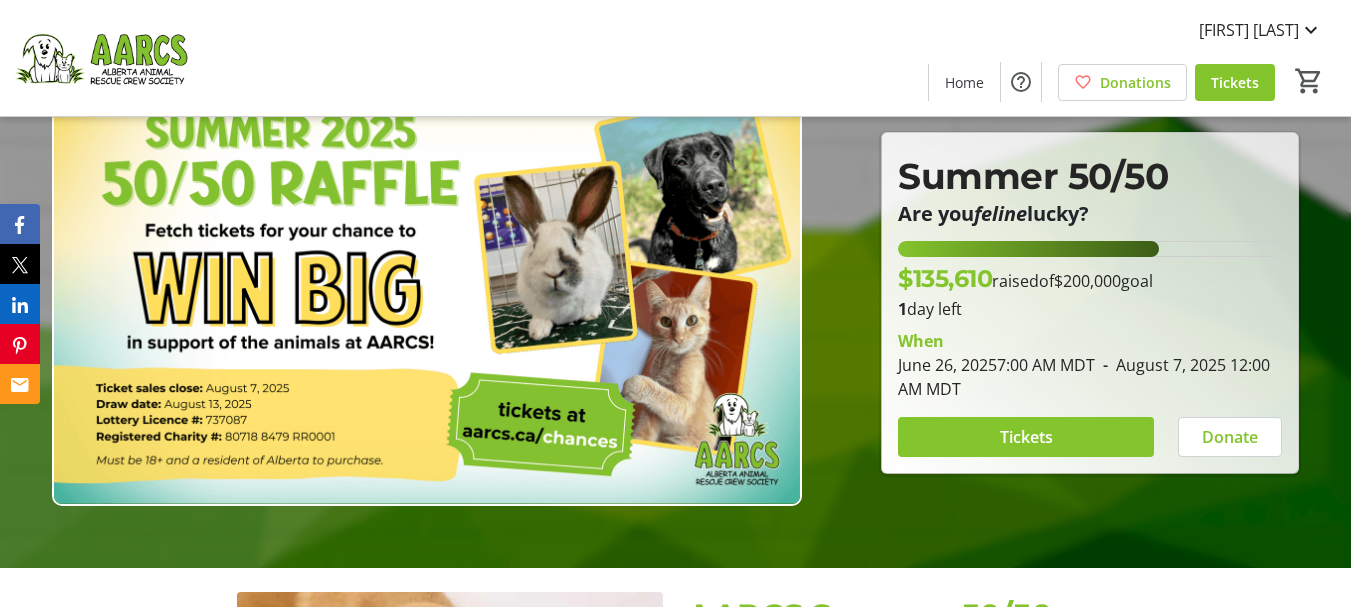 scroll, scrollTop: 26, scrollLeft: 0, axis: vertical 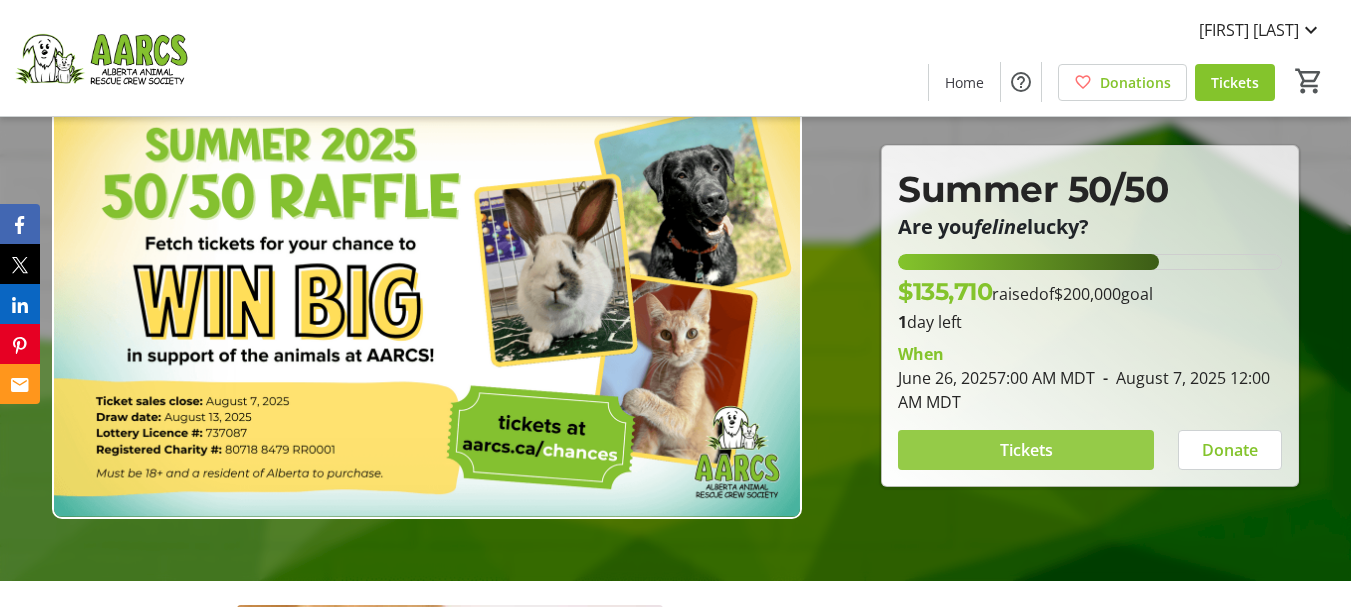 click on "Tickets" at bounding box center [1026, 450] 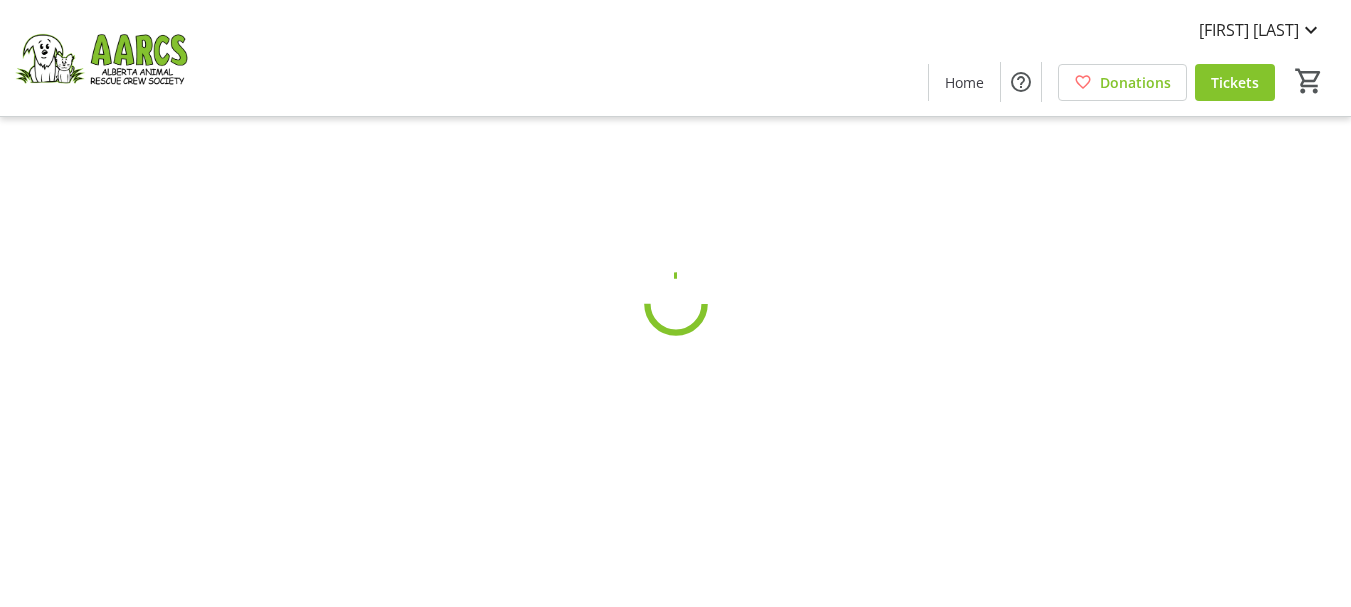 scroll, scrollTop: 0, scrollLeft: 0, axis: both 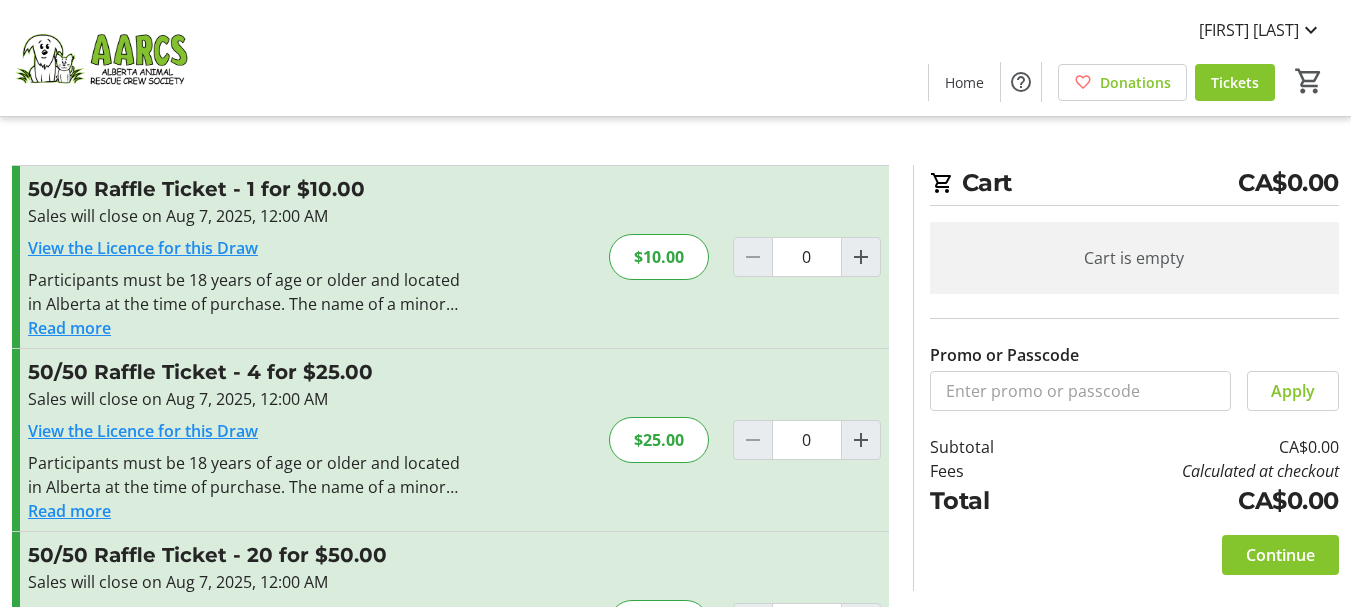 click on "50/50 Raffle Ticket - 4 for $25.00   Sales will close on [DATE], 12:00 AM  View the Licence for this Draw Participants must be 18 years of age or older and located in Alberta at the time of purchase. The name of a minor must not be written on a ticket. Keep your ticket until a winner is confirmed. The winner must have their ticket to claim the prize.  Read more  Participants must be 18 years of age or older and located in Alberta at the time of purchase. The name of a minor must not be written on a ticket. Keep your ticket until a winner is confirmed. The winner must have their ticket to claim the prize.  $25.00  0" 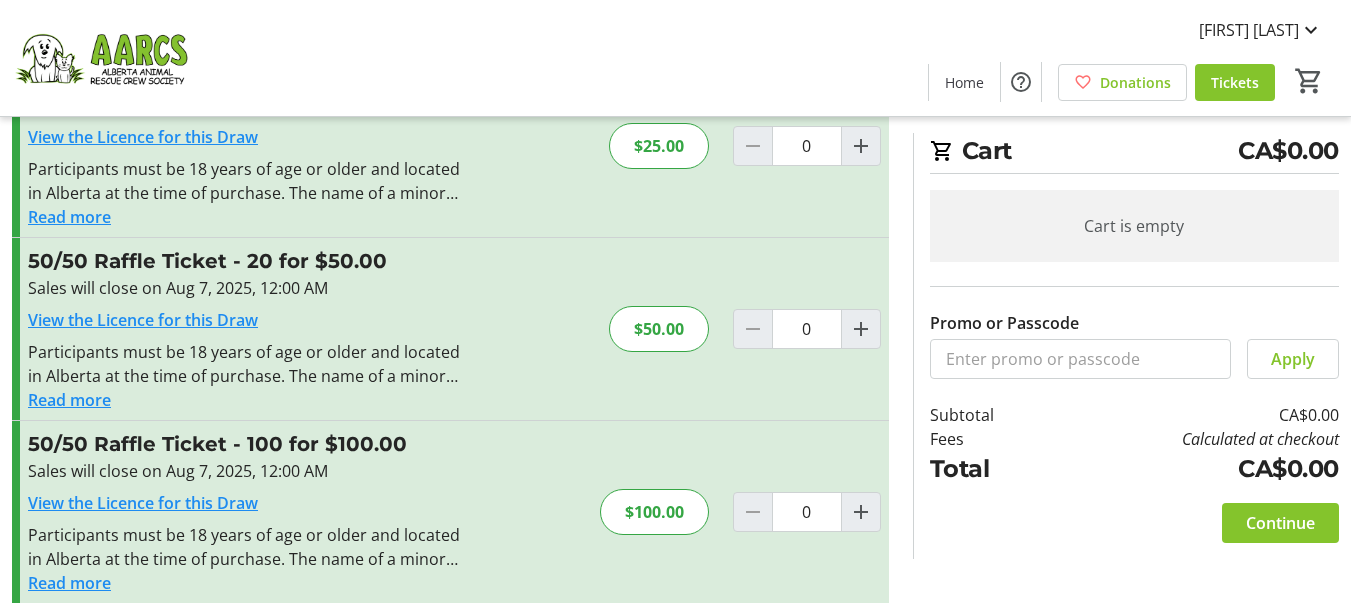 scroll, scrollTop: 314, scrollLeft: 0, axis: vertical 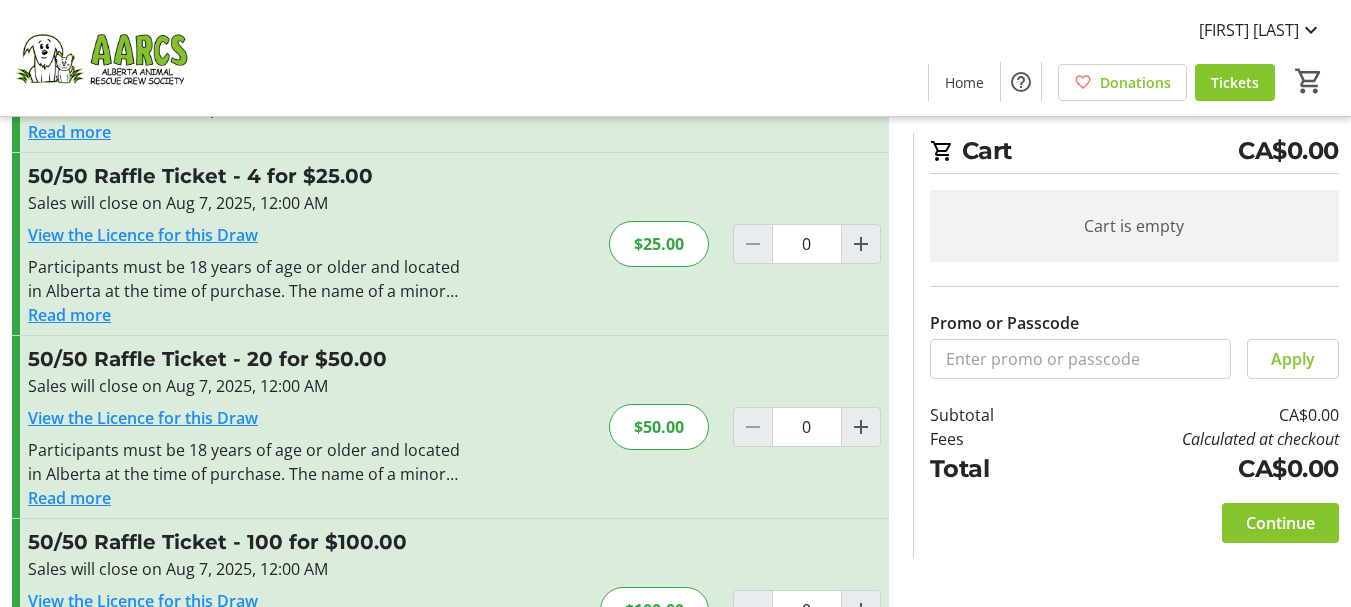 click on "View the Licence for this Draw" 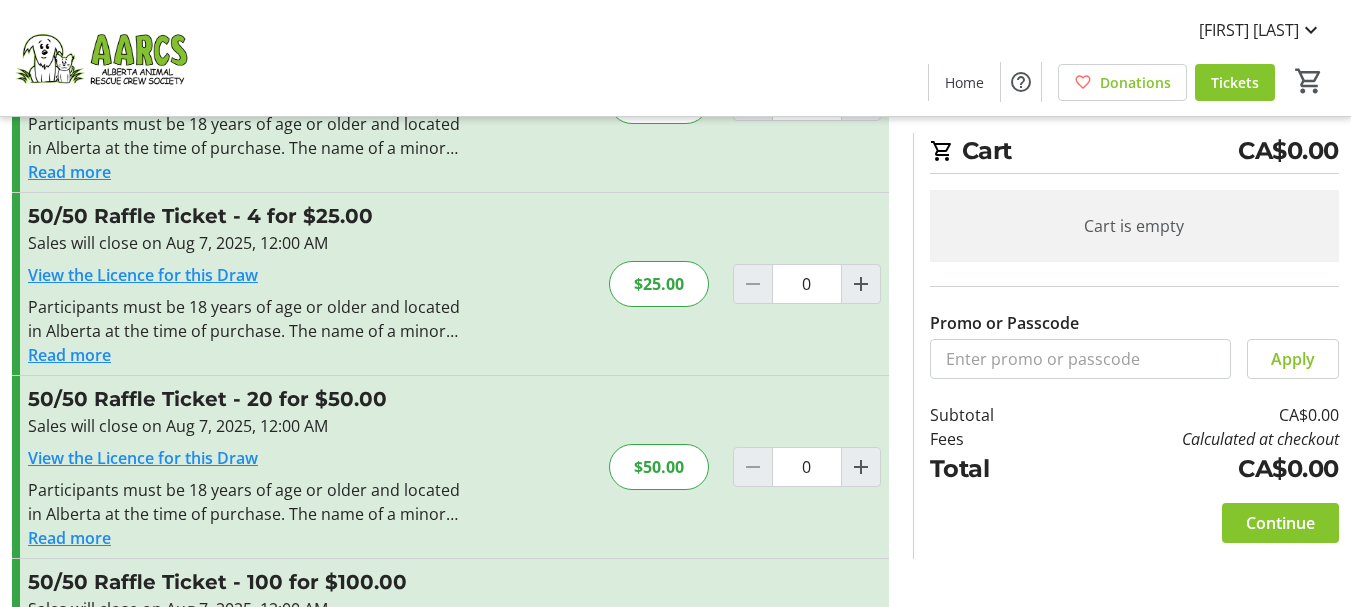 scroll, scrollTop: 0, scrollLeft: 0, axis: both 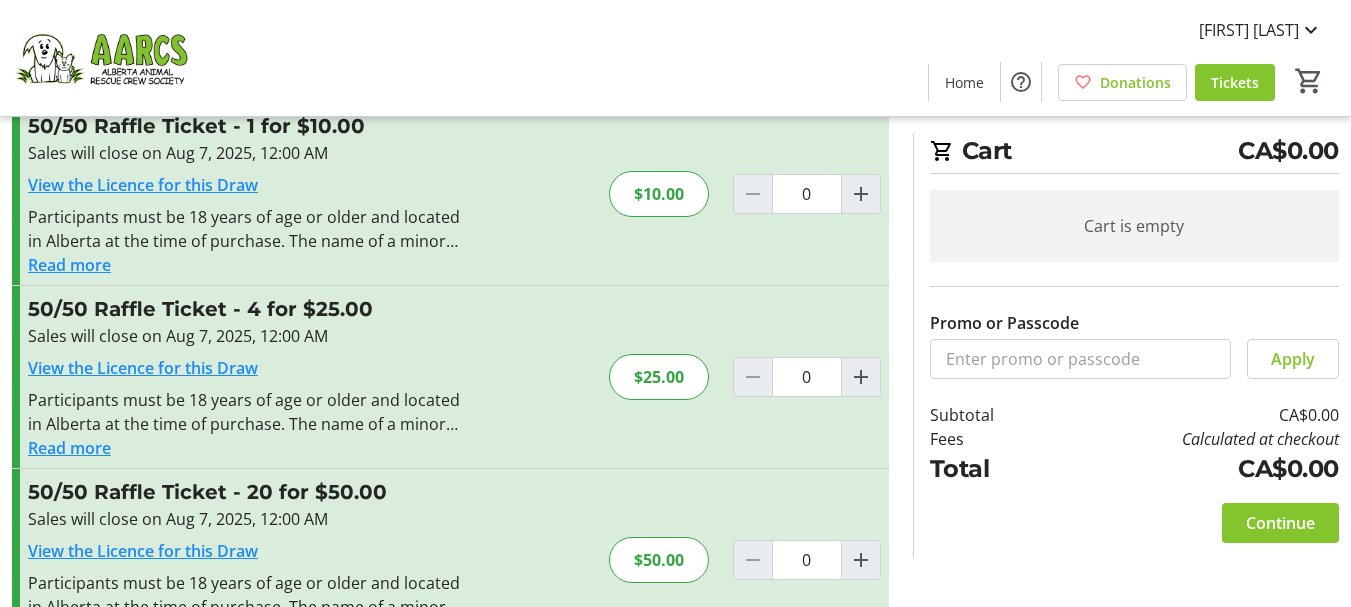 click on "Cart  CA$0.00 Cart is empty Promo or Passcode  Apply  Subtotal  CA$0.00  Fees  Calculated at checkout  Total  CA$0.00   Continue" 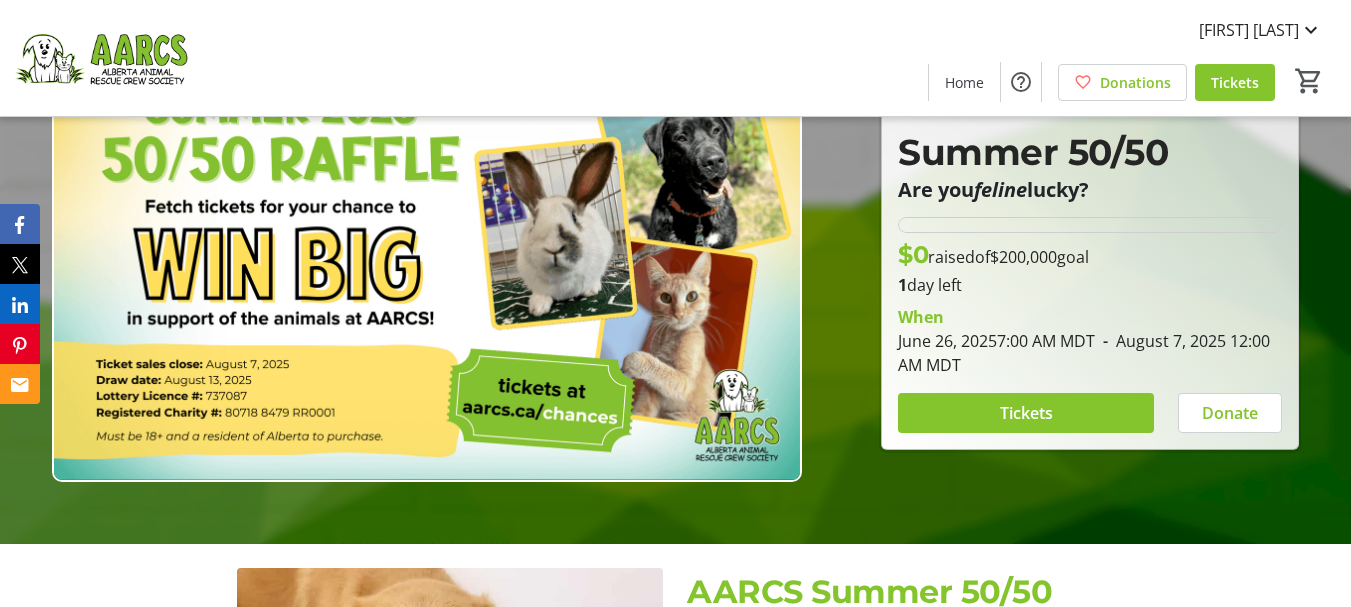 scroll, scrollTop: 26, scrollLeft: 0, axis: vertical 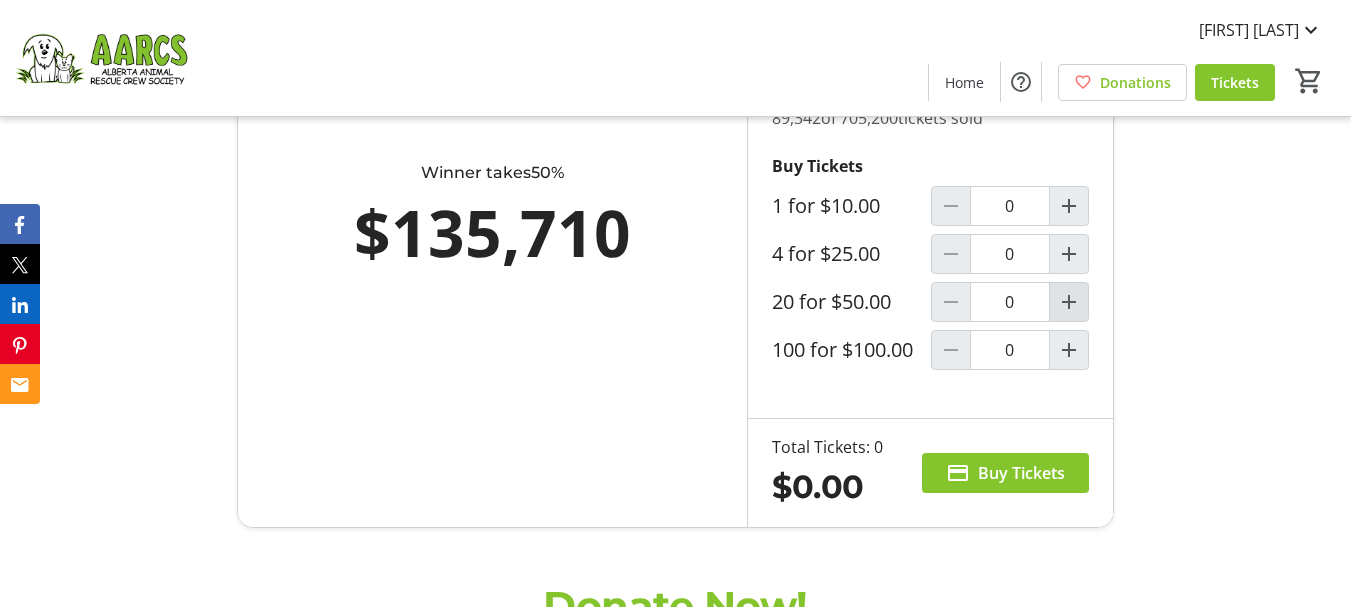 click at bounding box center (1069, 302) 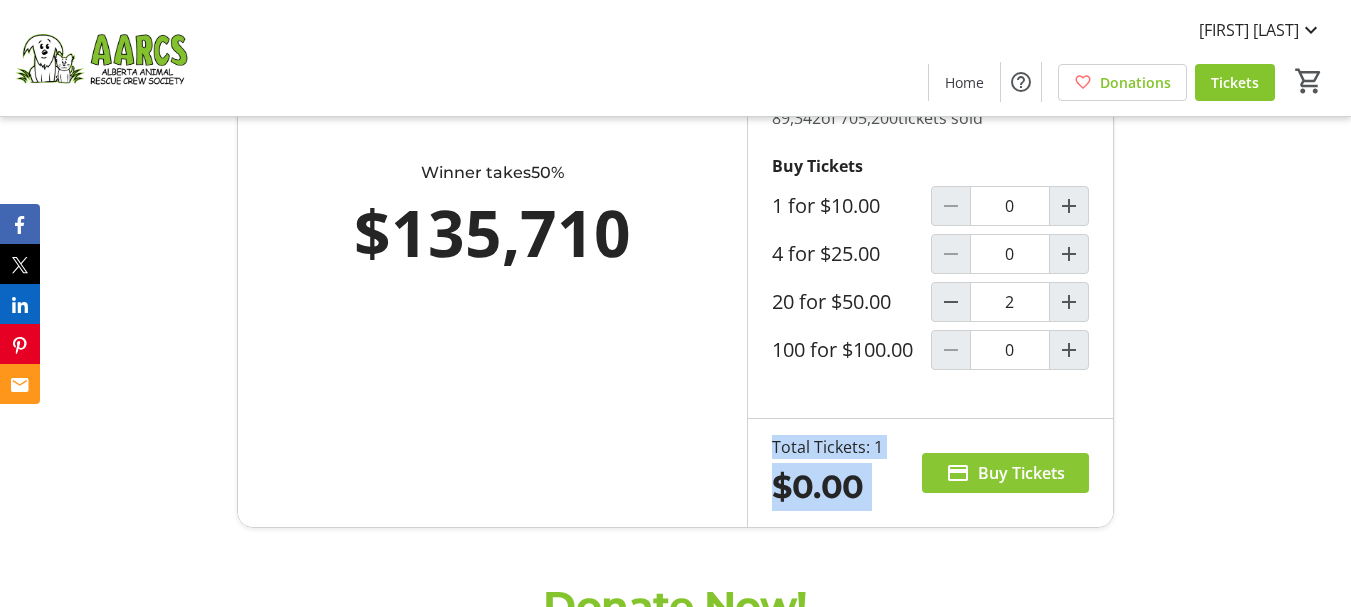 type on "1" 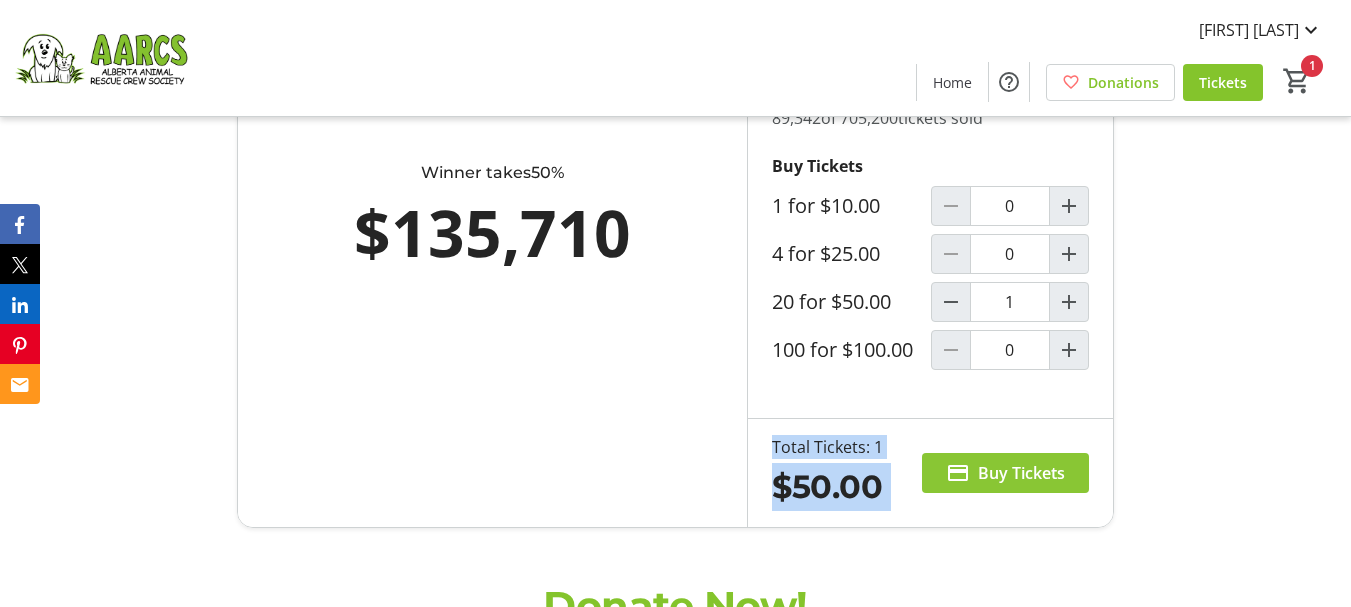 drag, startPoint x: 1125, startPoint y: 395, endPoint x: 984, endPoint y: 506, distance: 179.44916 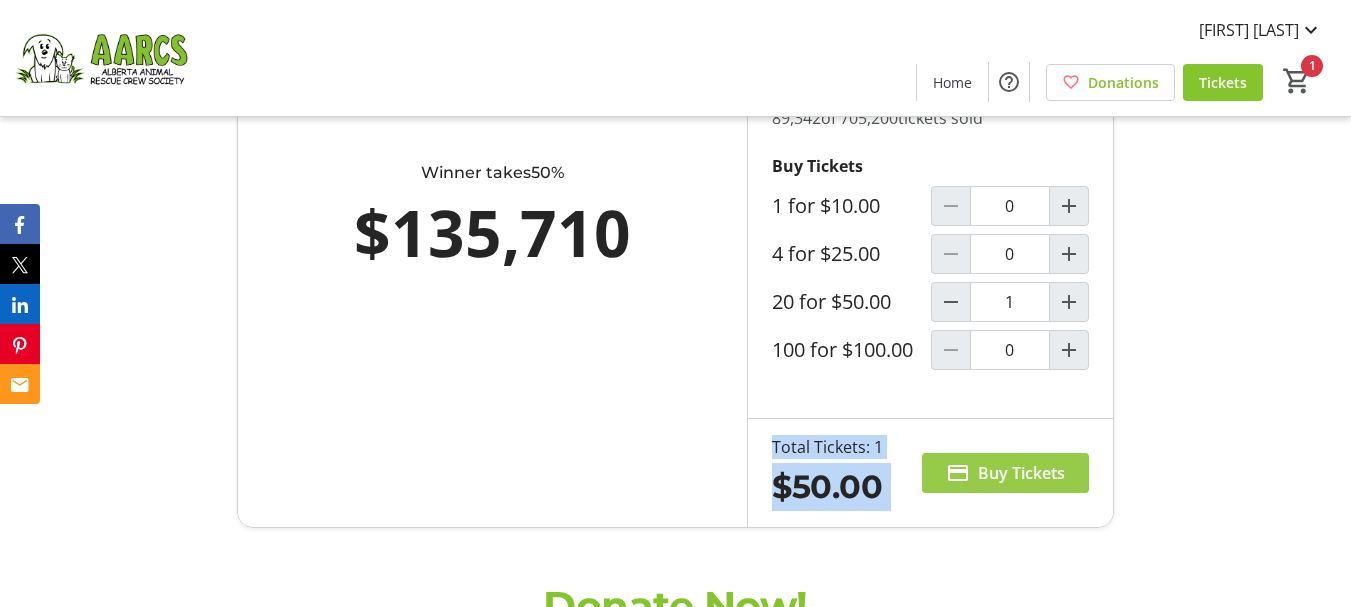 click on "Buy Tickets" at bounding box center (1021, 473) 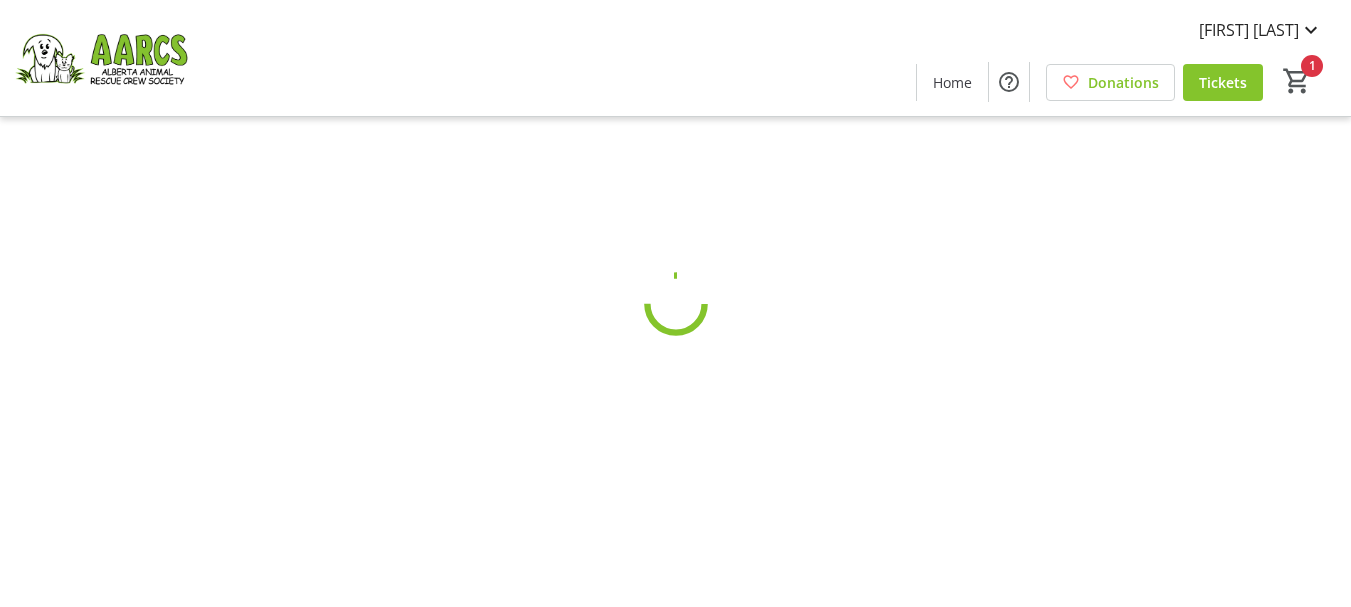 scroll, scrollTop: 0, scrollLeft: 0, axis: both 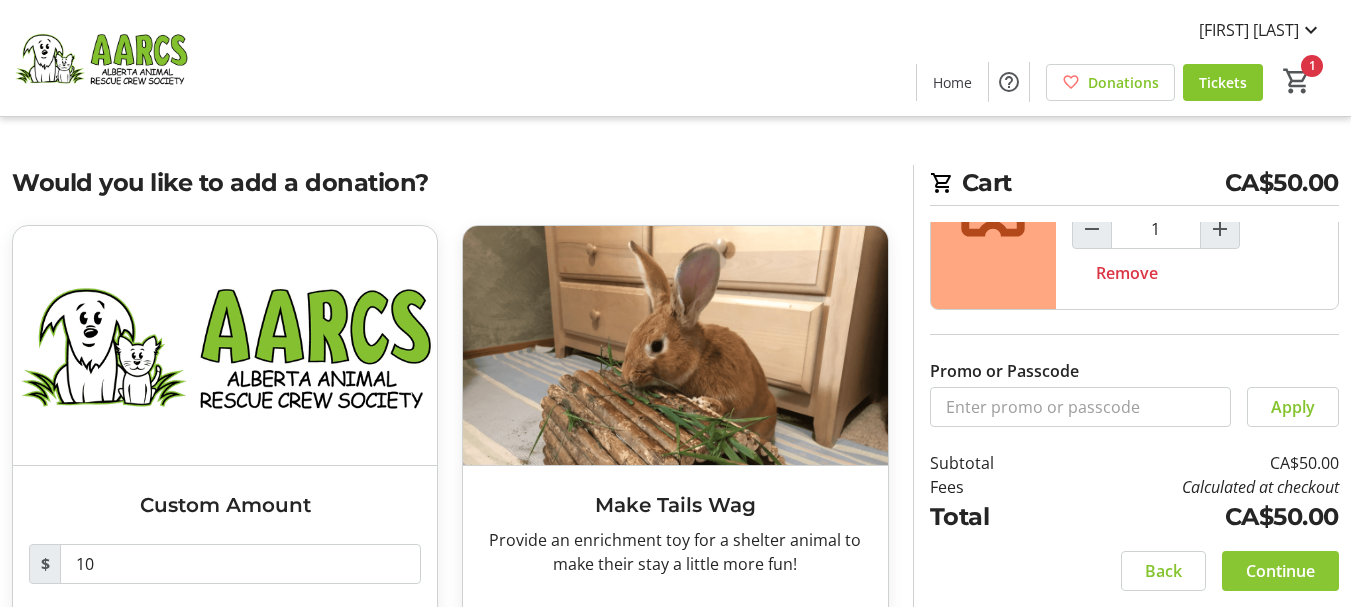 click on "Continue" 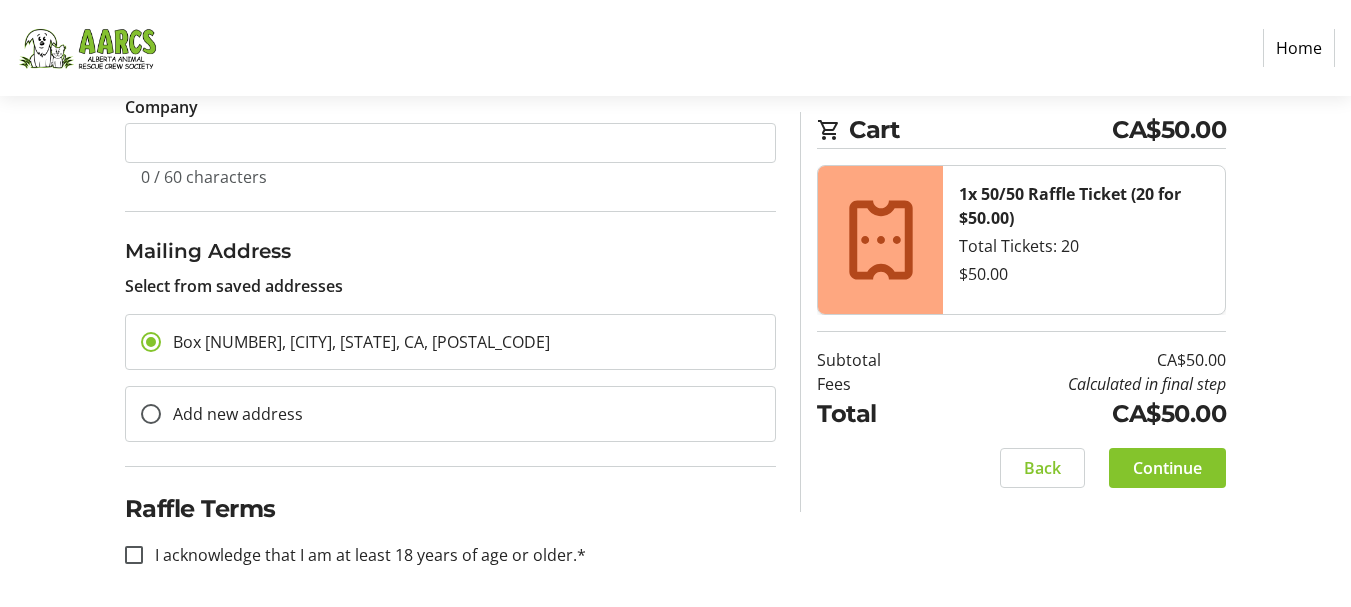 scroll, scrollTop: 535, scrollLeft: 0, axis: vertical 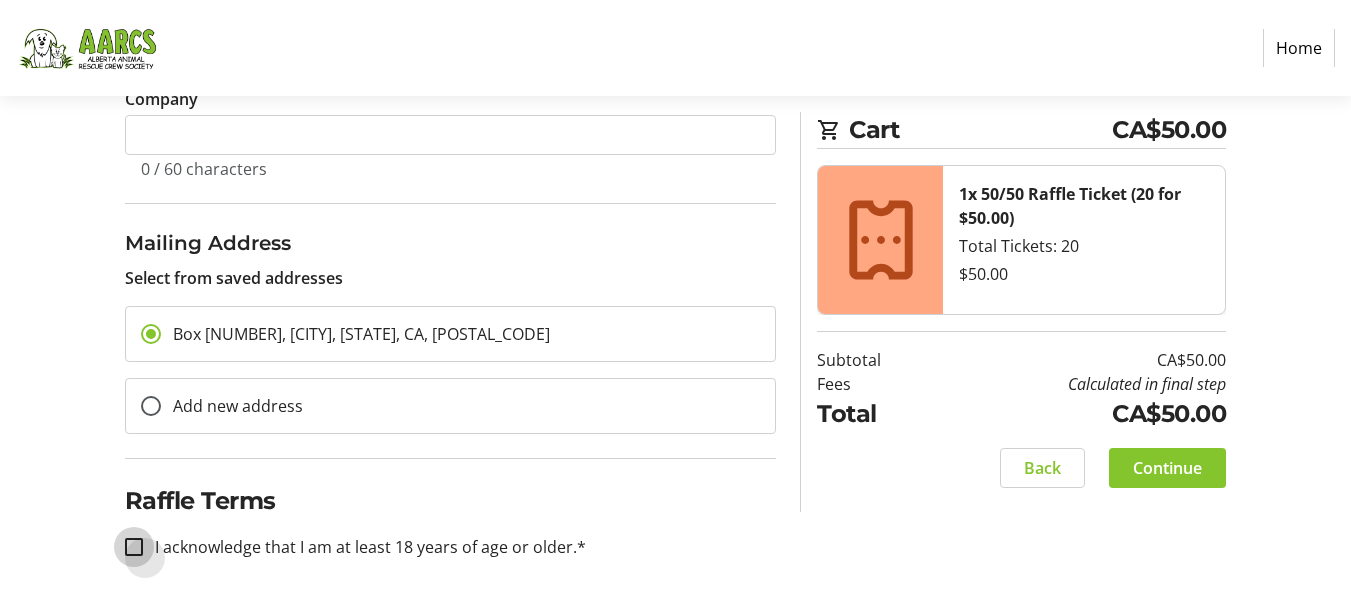 click on "I acknowledge that I am at least 18 years of age or older.*" at bounding box center [134, 547] 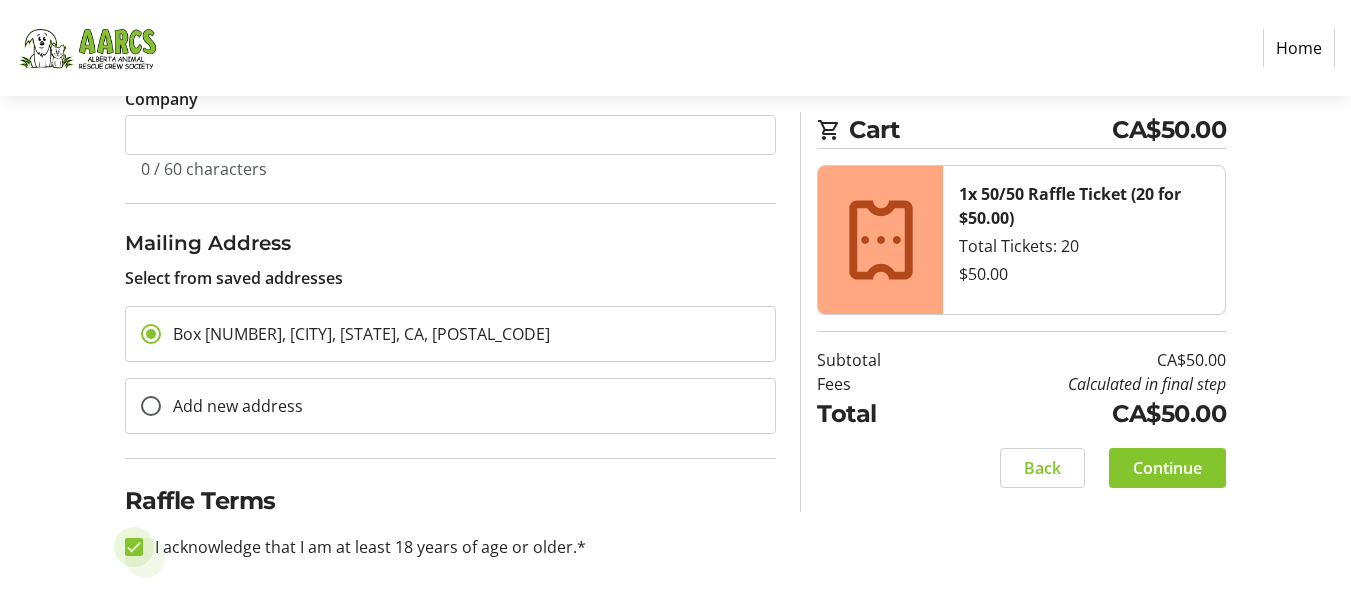 checkbox on "true" 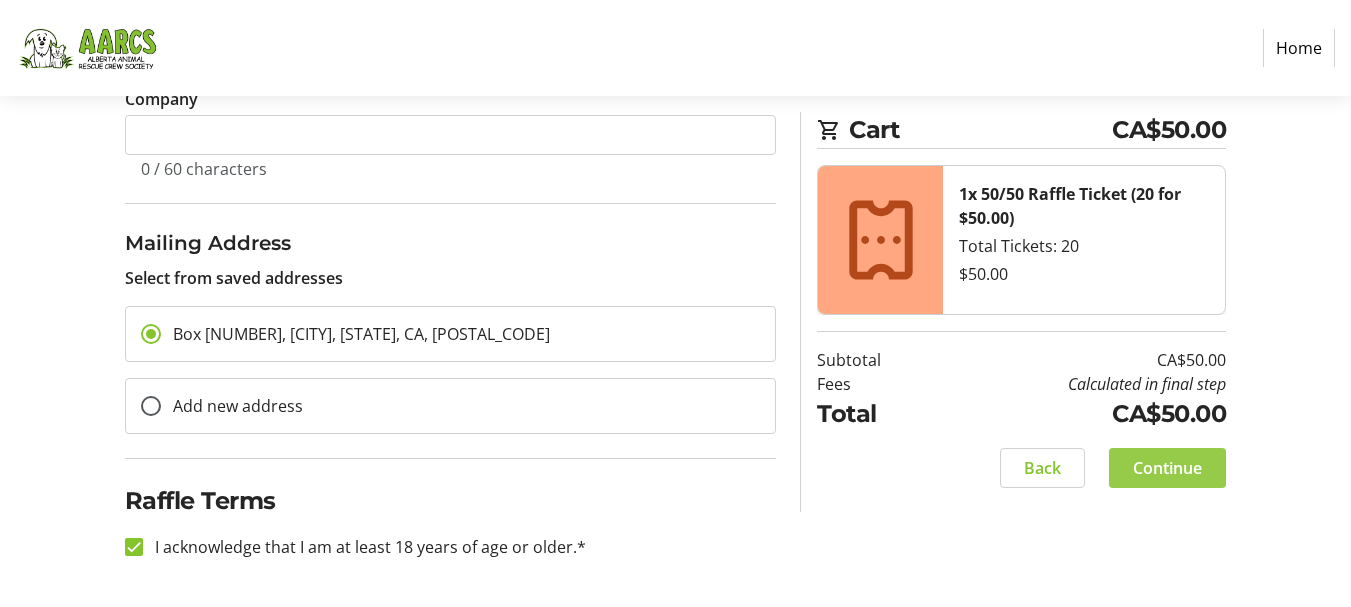 click on "Continue" 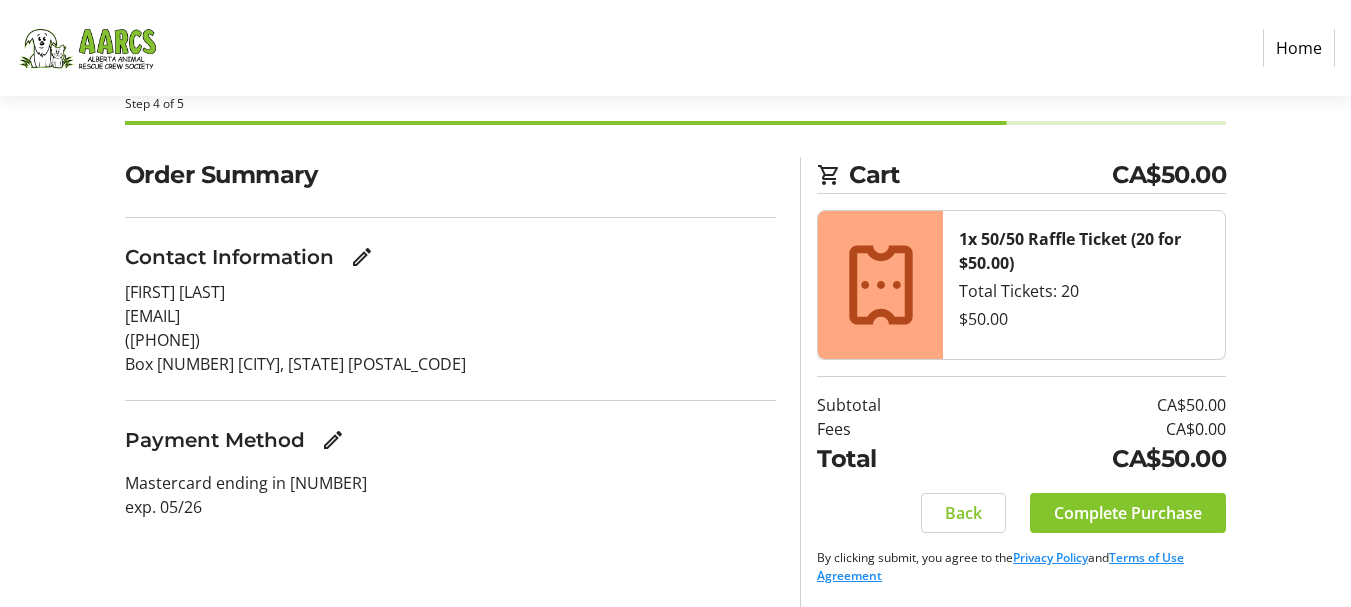 scroll, scrollTop: 107, scrollLeft: 0, axis: vertical 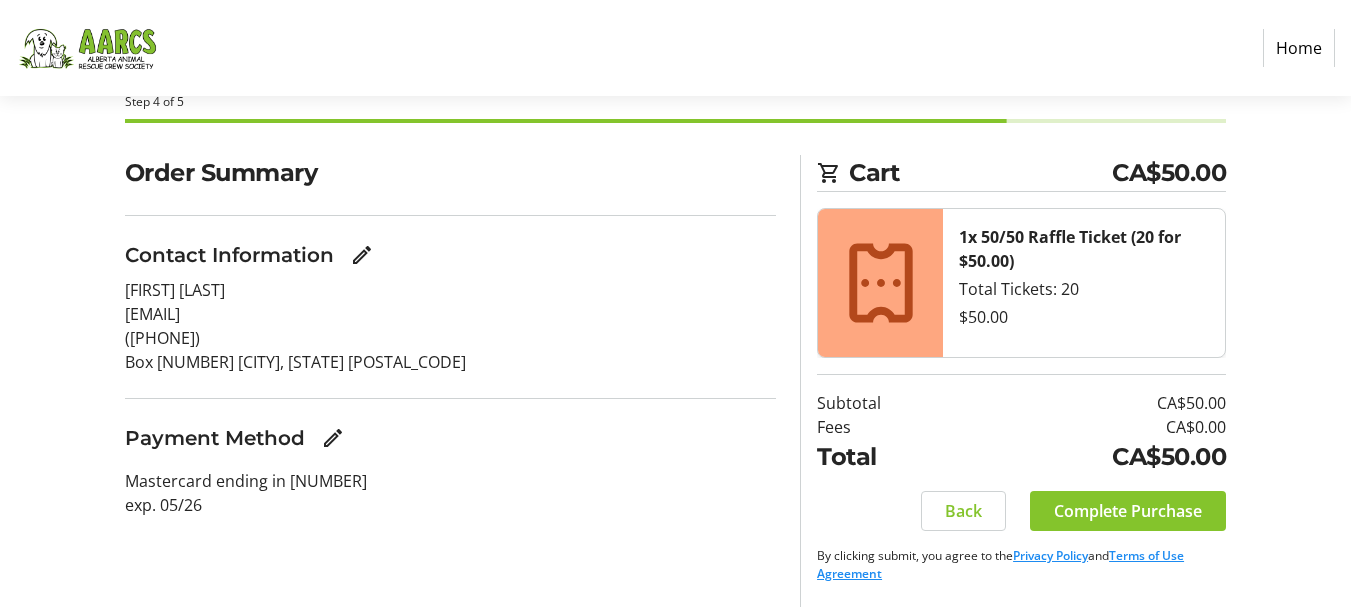 click on "Order Summary Contact Information [FIRST] [LAST] [EMAIL] ([PHONE]) Box [NUMBER]
[CITY], [STATE]
[POSTAL_CODE] Payment Method  Mastercard ending in [NUMBER]  exp. [DATE]  Cart CA$50.00 1x 50/50 Raffle Ticket (20 for $50.00) Total Tickets: 20  $50.00  Subtotal  CA$50.00  Fees  CA$0.00  Total  CA$50.00   Back   Complete Purchase   By clicking submit, you agree to the  Privacy Policy  and  Terms of Use Agreement" 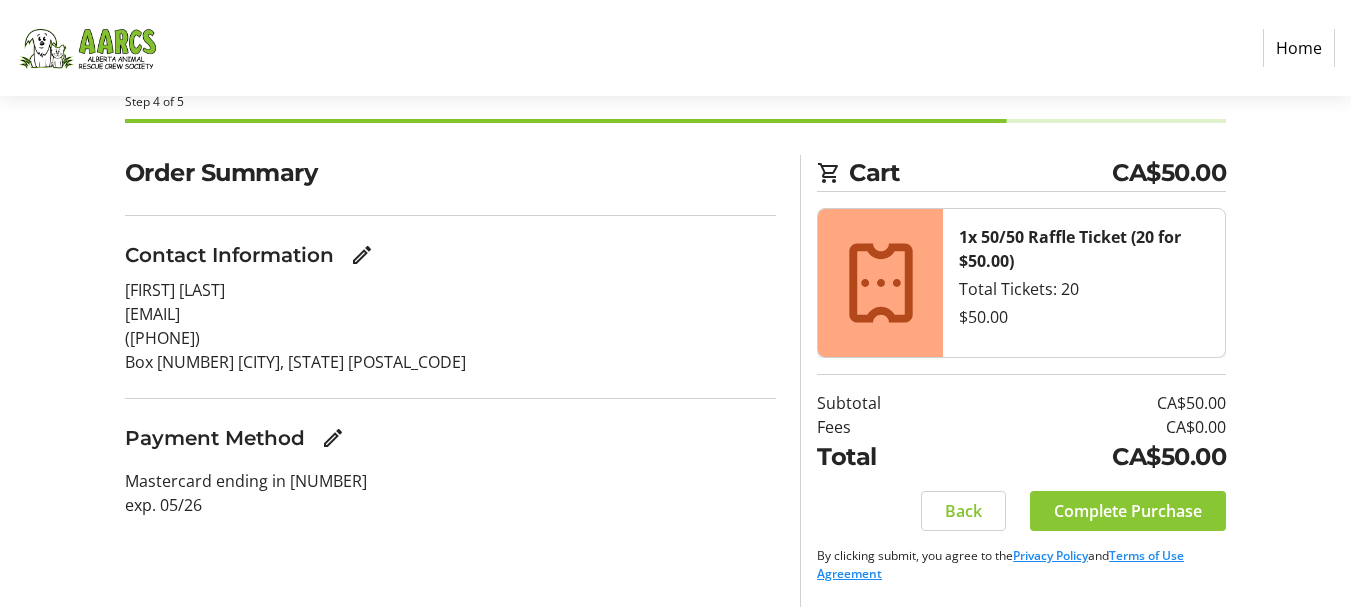 click on "Complete Purchase" 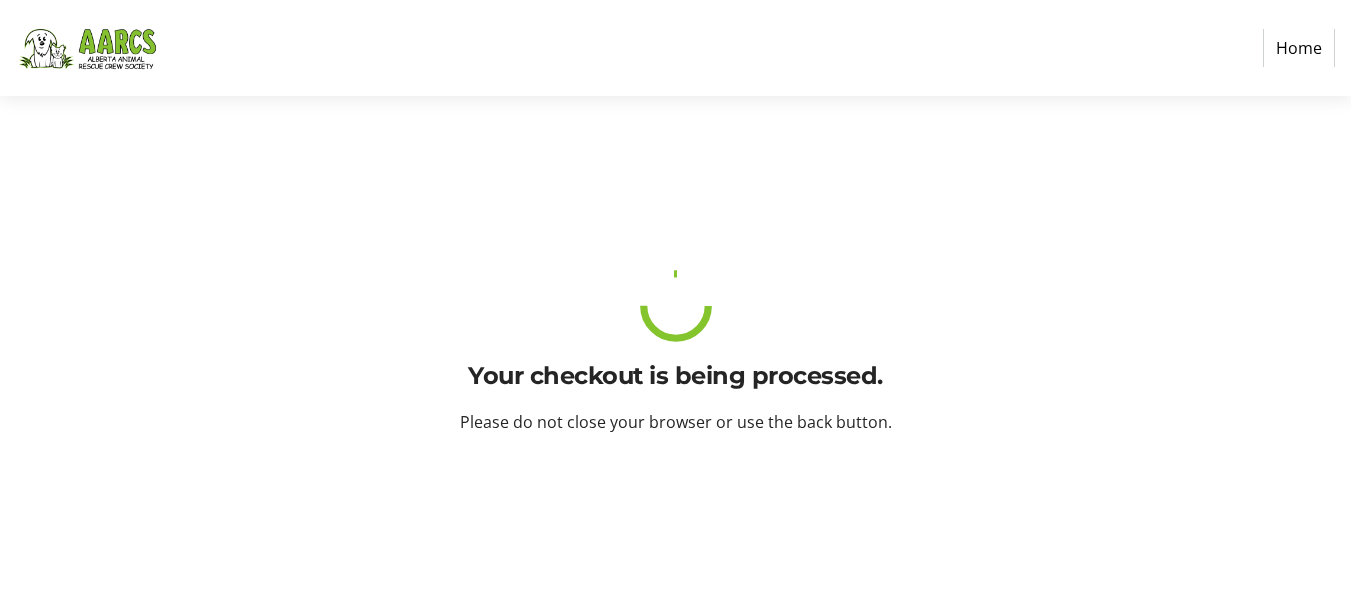 scroll, scrollTop: 0, scrollLeft: 0, axis: both 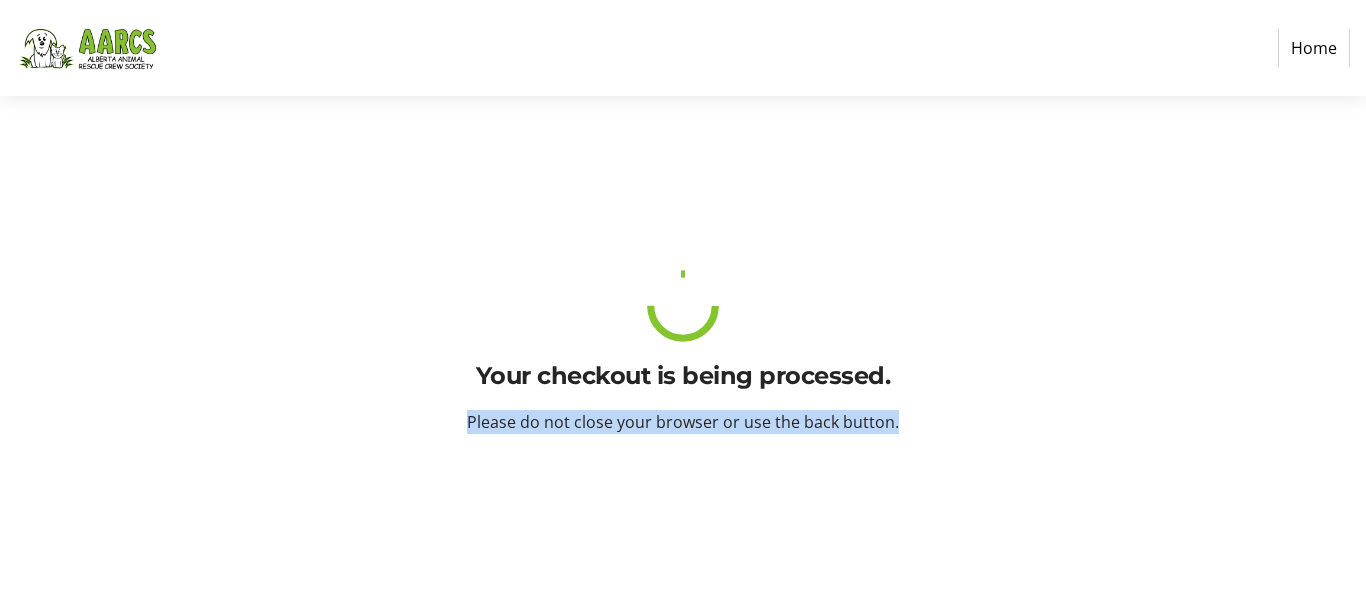 click on "Your checkout is being processed. Please do not close your browser or use the back button." 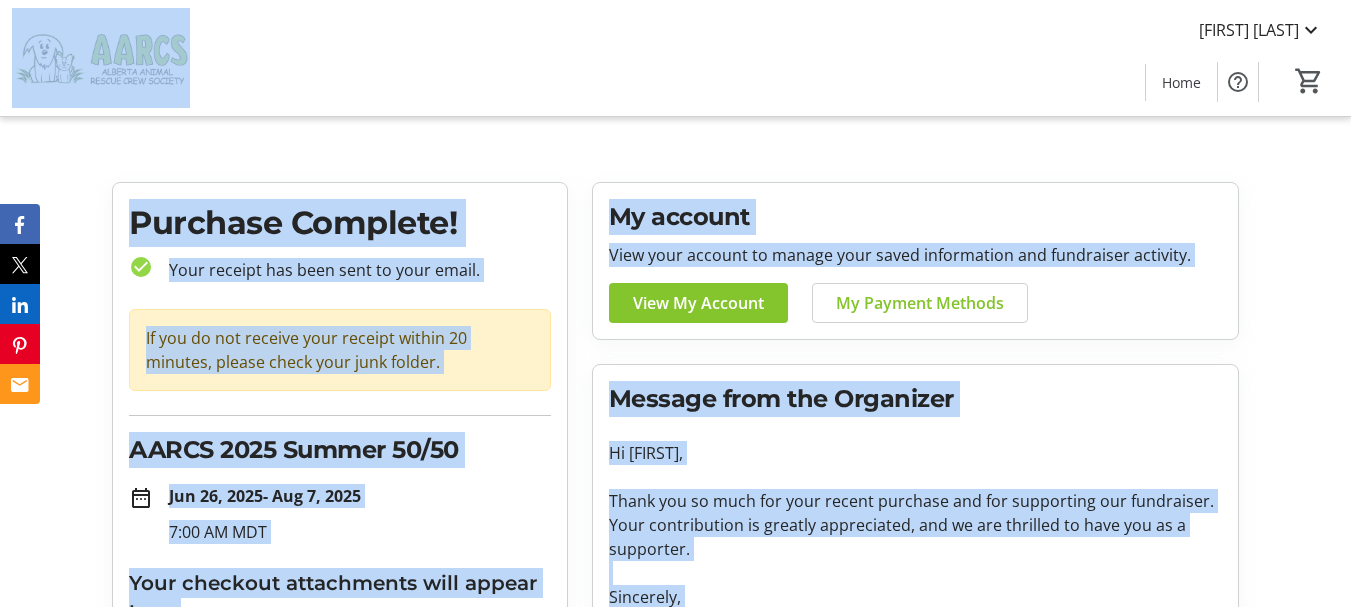 click on "Purchase Complete! check_circle Your receipt has been sent to your email.  If you do not receive your receipt within 20 minutes, please check your junk folder.  AARCS 2025 Summer 50/50 date_range  [DATE]   - [DATE]   7:00 AM MDT  Your checkout attachments will appear here My account  View your account to manage your saved information and fundraiser activity.   View My Account   My Payment Methods  Message from the Organizer Hi [FIRST], Thank you so much for your recent purchase and for supporting our fundraiser. Your contribution is greatly appreciated, and we are thrilled to have you as a supporter. Sincerely, Alberta Animal Rescue Crew Society  Contact Organizer" 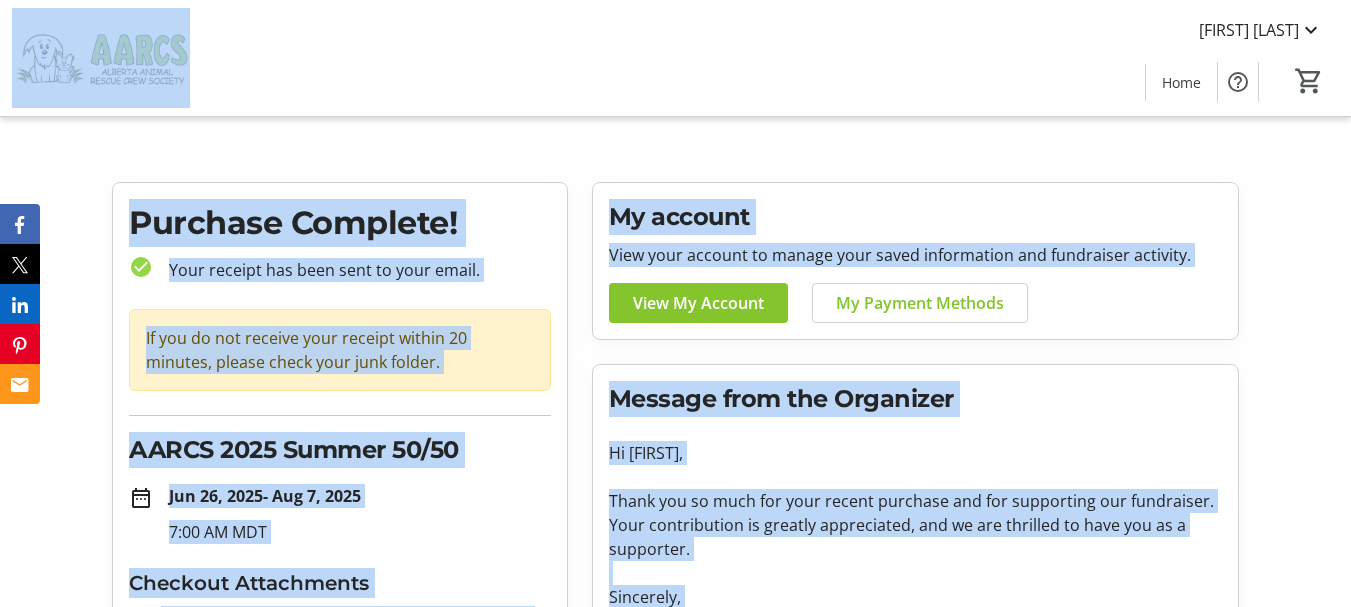click on "Purchase Complete! check_circle Your receipt has been sent to your email.  If you do not receive your receipt within 20 minutes, please check your junk folder.  AARCS 2025 Summer 50/50 date_range  [DATE]   - [DATE]   7:00 AM MDT  Checkout Attachments [FIRST][LAST]-checkout-[ID]-[ITEMIZED]-[DATE].pdf [RAFFLE_TICKETS]-[ID].pdf My account  View your account to manage your saved information and fundraiser activity.   View My Account   My Payment Methods  Message from the Organizer Hi [FIRST], Thank you so much for your recent purchase and for supporting our fundraiser. Your contribution is greatly appreciated, and we are thrilled to have you as a supporter. Sincerely, Alberta Animal Rescue Crew Society  Contact Organizer" 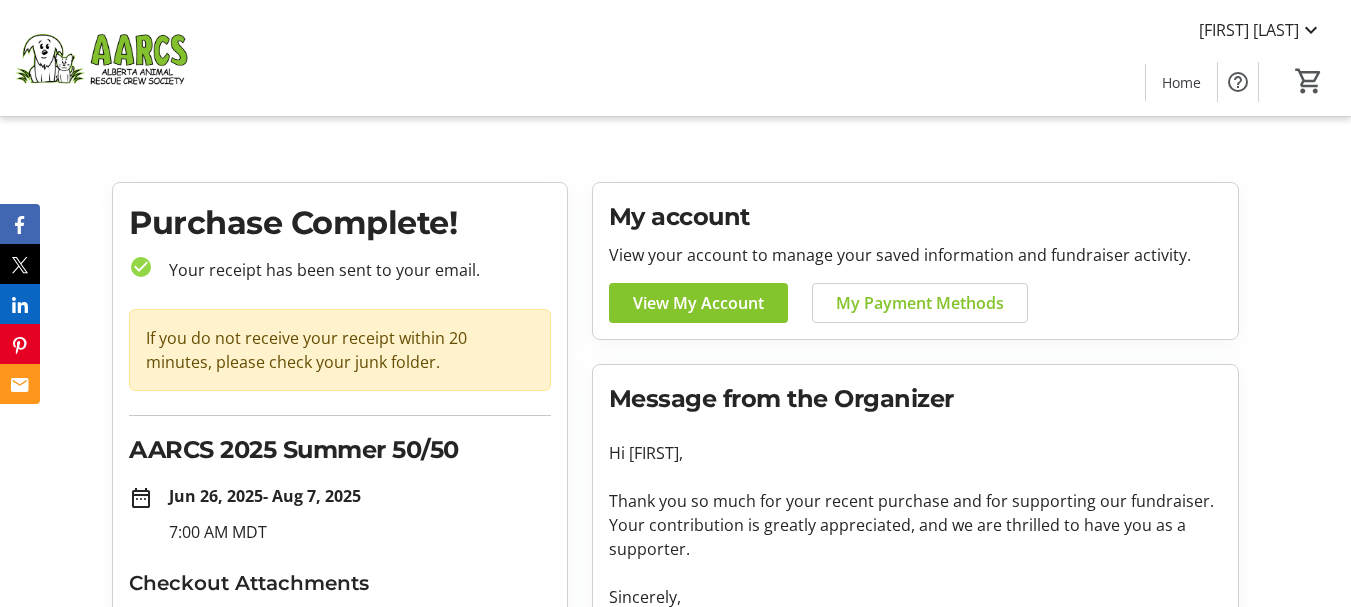 click on "Purchase Complete! check_circle Your receipt has been sent to your email.  If you do not receive your receipt within 20 minutes, please check your junk folder.  AARCS 2025 Summer 50/50 date_range  [DATE]   - [DATE]   7:00 AM MDT  Checkout Attachments [FIRST][LAST]-checkout-[ID]-[ITEMIZED]-[DATE].pdf [RAFFLE_TICKETS]-[ID].pdf My account  View your account to manage your saved information and fundraiser activity.   View My Account   My Payment Methods  Message from the Organizer Hi [FIRST], Thank you so much for your recent purchase and for supporting our fundraiser. Your contribution is greatly appreciated, and we are thrilled to have you as a supporter. Sincerely, Alberta Animal Rescue Crew Society  Contact Organizer" 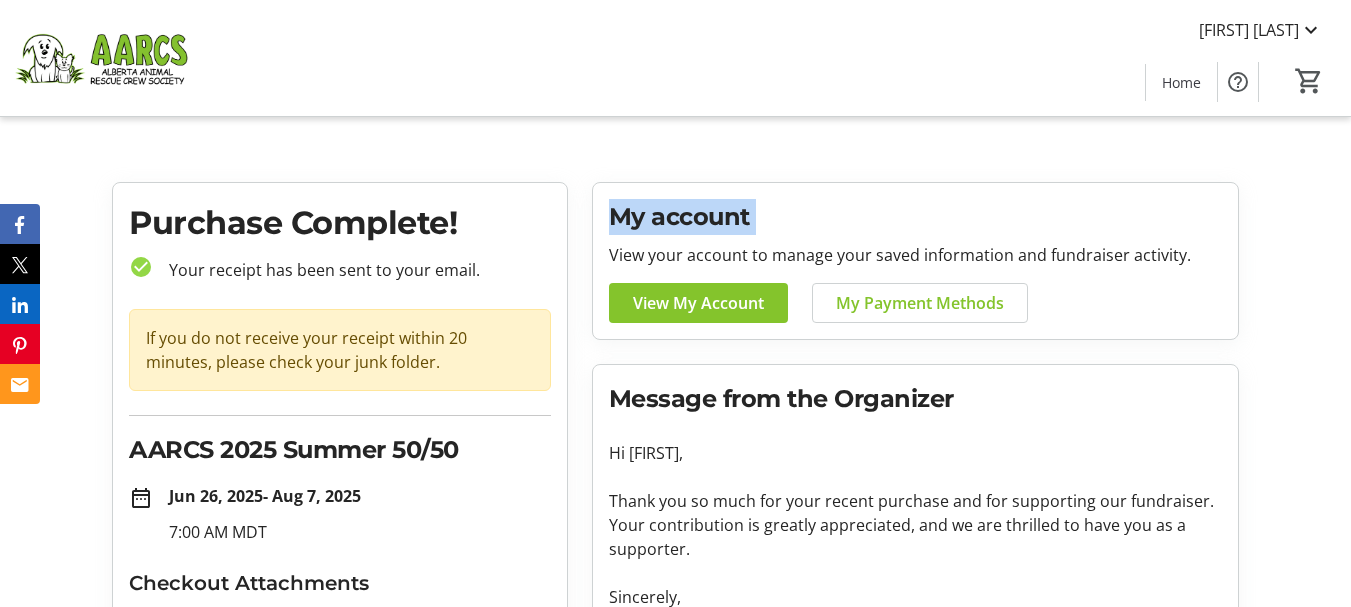 click on "Purchase Complete! check_circle Your receipt has been sent to your email.  If you do not receive your receipt within 20 minutes, please check your junk folder.  AARCS 2025 Summer 50/50 date_range  [DATE]   - [DATE]   7:00 AM MDT  Checkout Attachments [FIRST][LAST]-checkout-[ID]-[ITEMIZED]-[DATE].pdf [RAFFLE_TICKETS]-[ID].pdf My account  View your account to manage your saved information and fundraiser activity.   View My Account   My Payment Methods  Message from the Organizer Hi [FIRST], Thank you so much for your recent purchase and for supporting our fundraiser. Your contribution is greatly appreciated, and we are thrilled to have you as a supporter. Sincerely, Alberta Animal Rescue Crew Society  Contact Organizer" 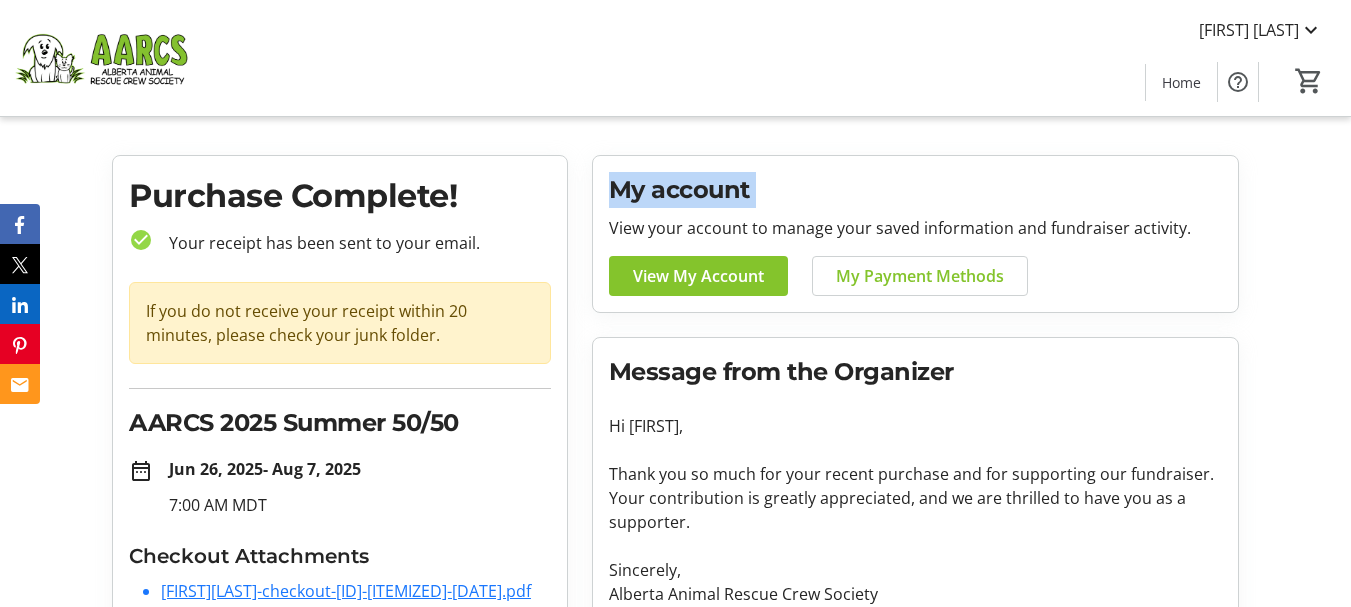 scroll, scrollTop: 0, scrollLeft: 0, axis: both 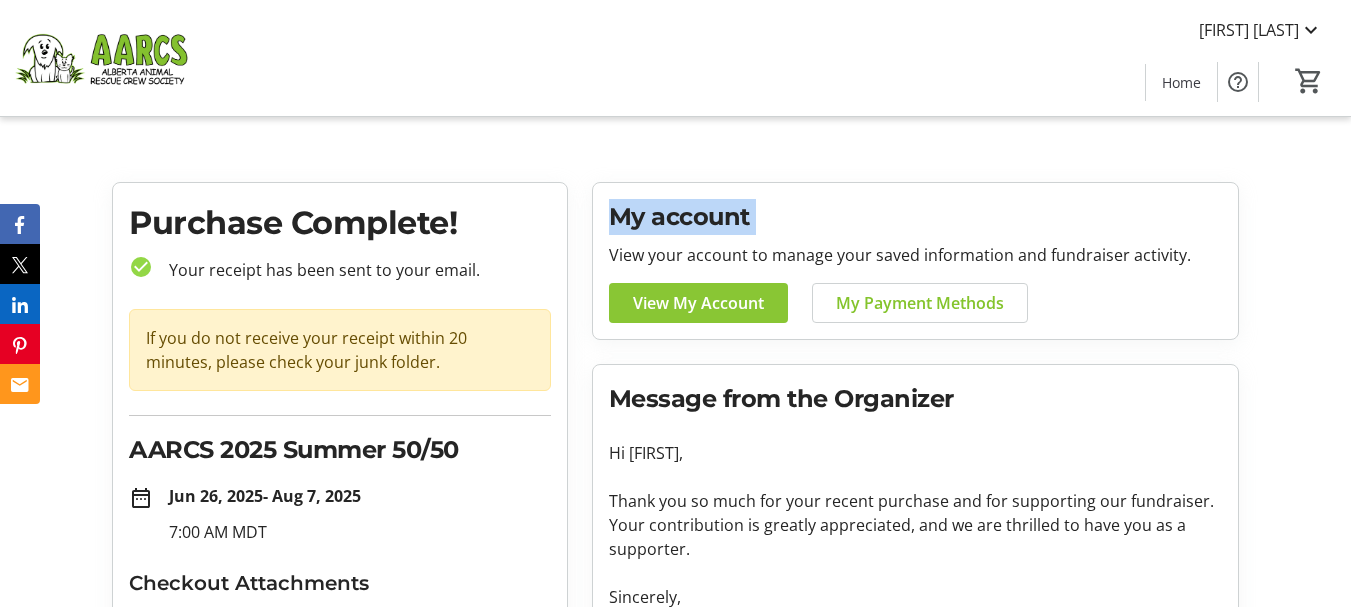 click on "View My Account" 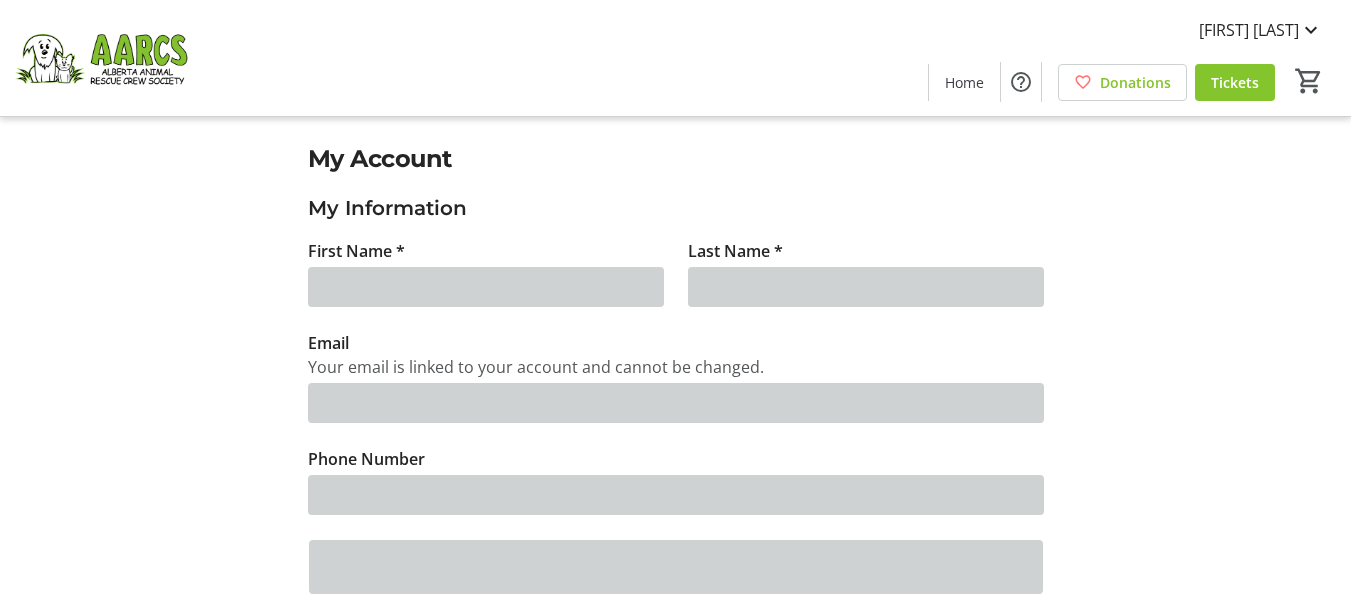 type on "[FIRST]" 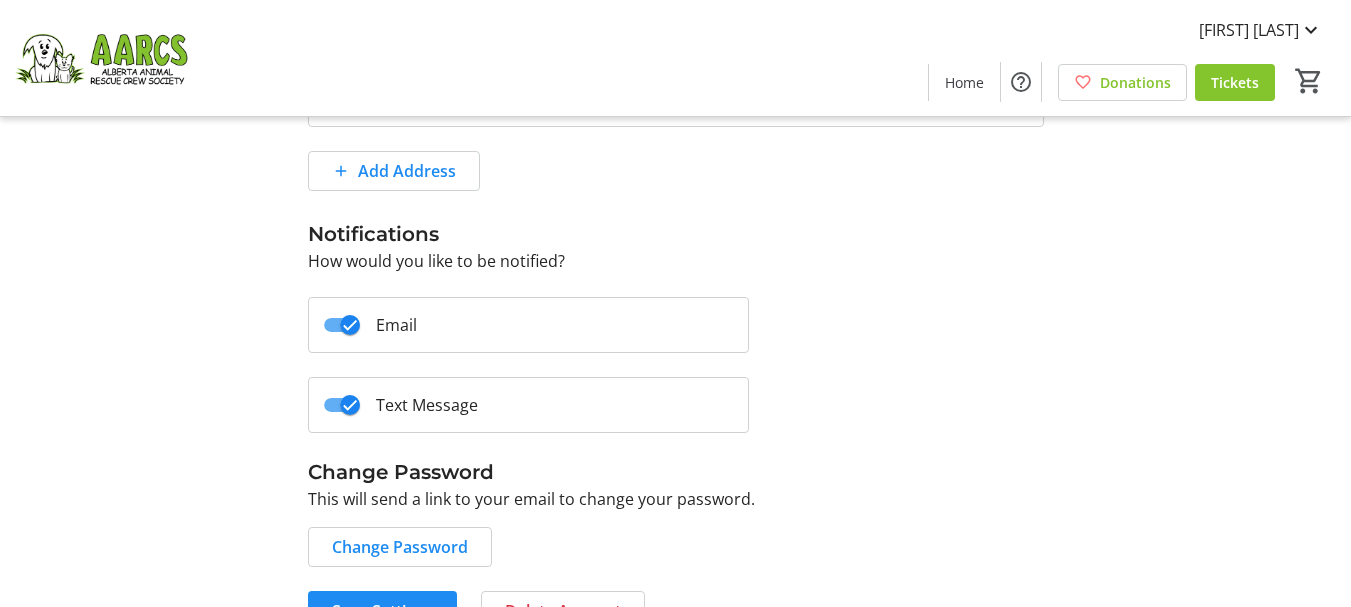 scroll, scrollTop: 678, scrollLeft: 0, axis: vertical 